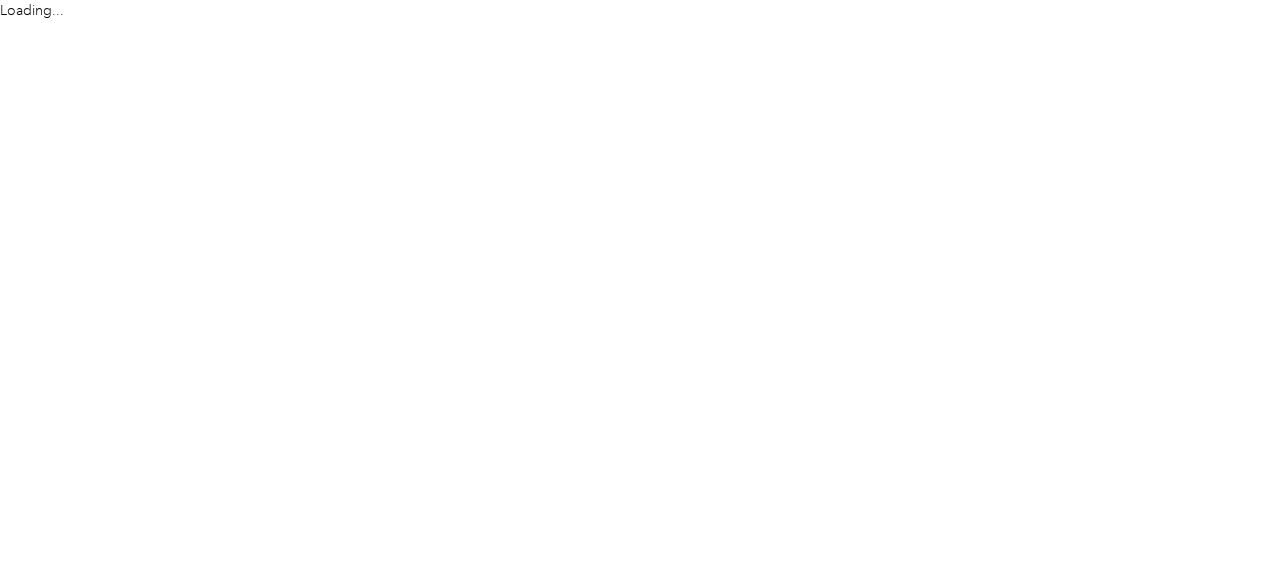 scroll, scrollTop: 0, scrollLeft: 0, axis: both 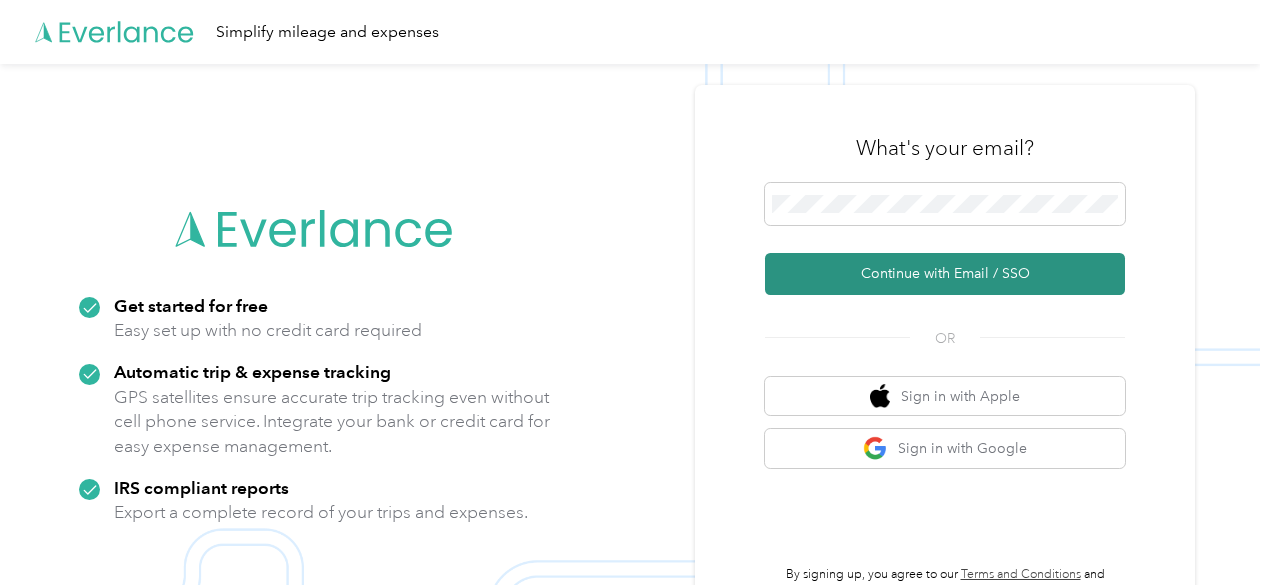 click on "Continue with Email / SSO" at bounding box center (945, 274) 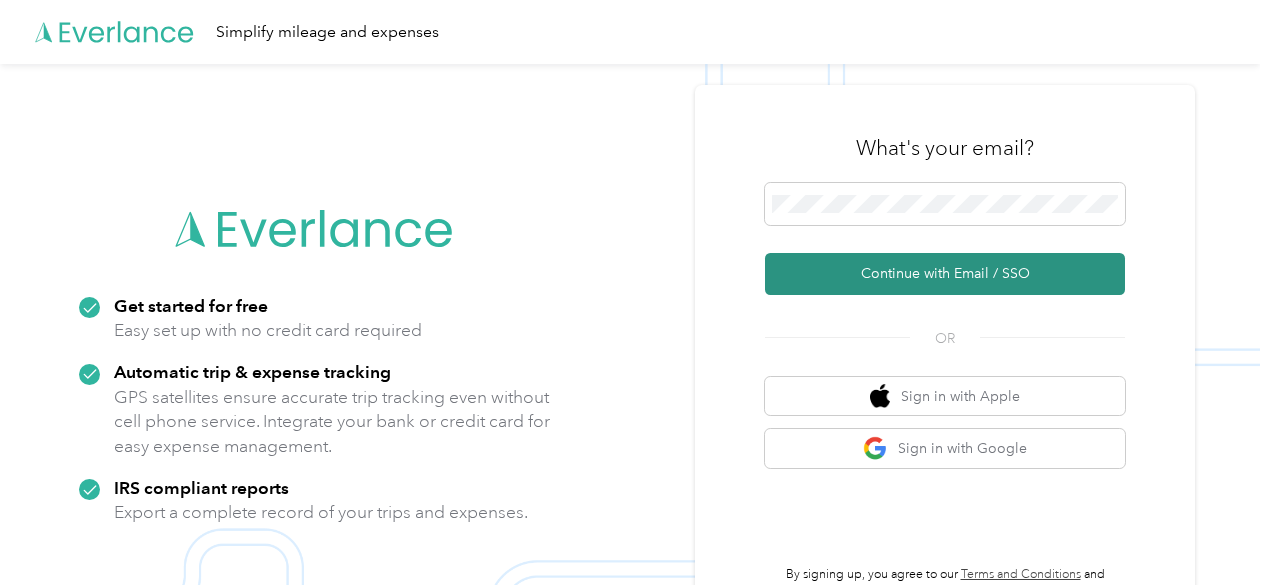 click on "Continue with Email / SSO" at bounding box center (945, 274) 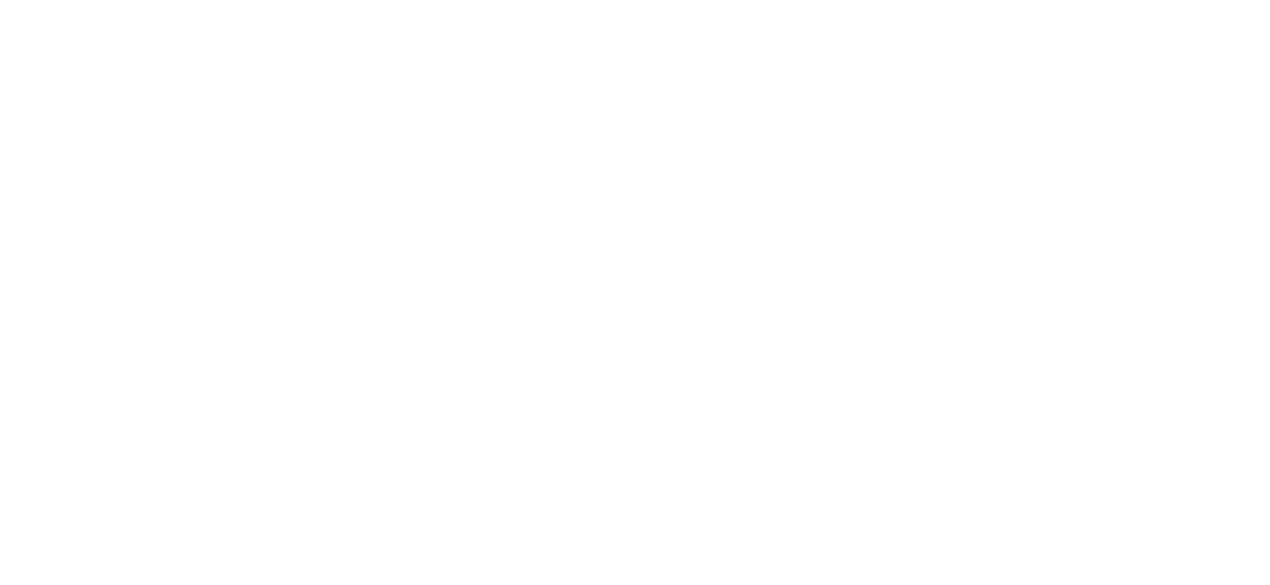 scroll, scrollTop: 0, scrollLeft: 0, axis: both 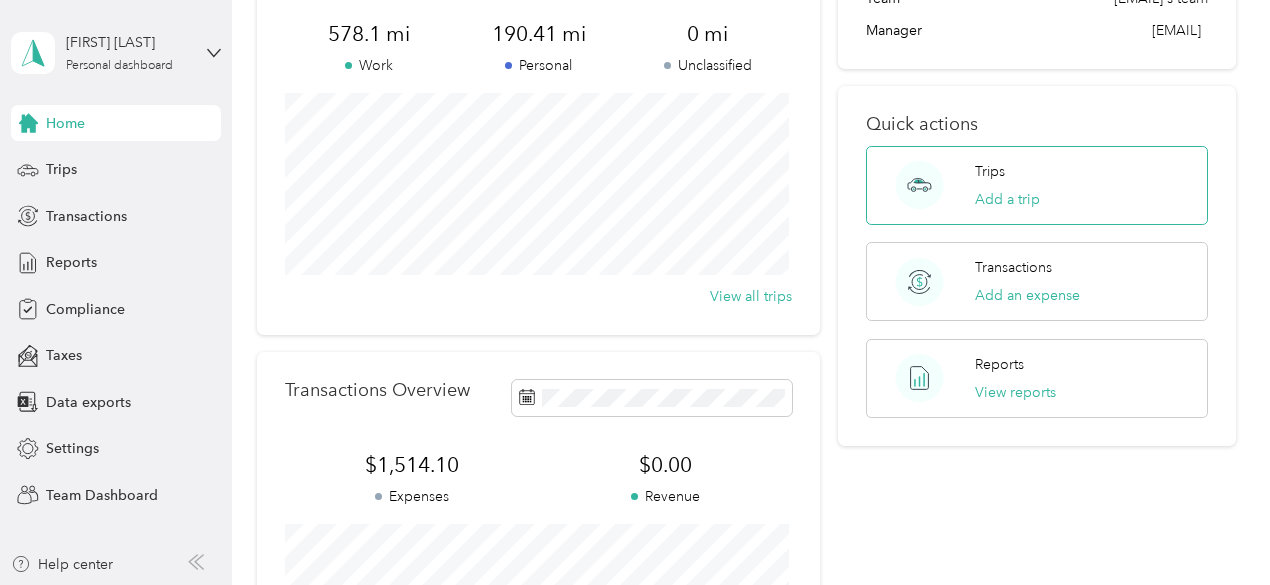 click on "Trips" at bounding box center (990, 171) 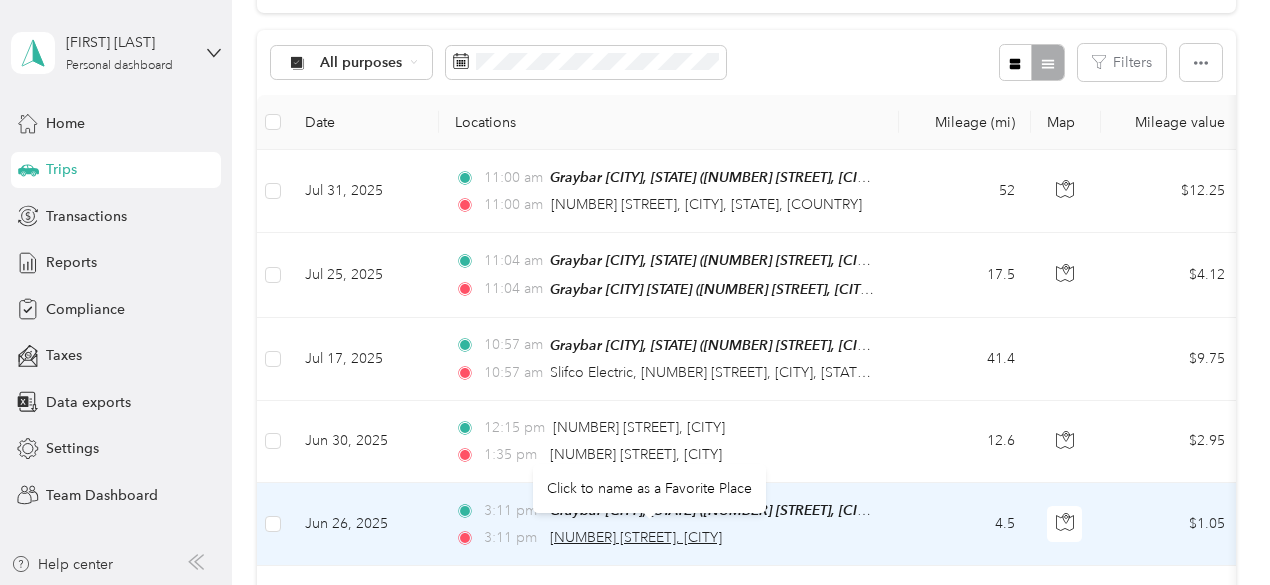 scroll, scrollTop: 186, scrollLeft: 0, axis: vertical 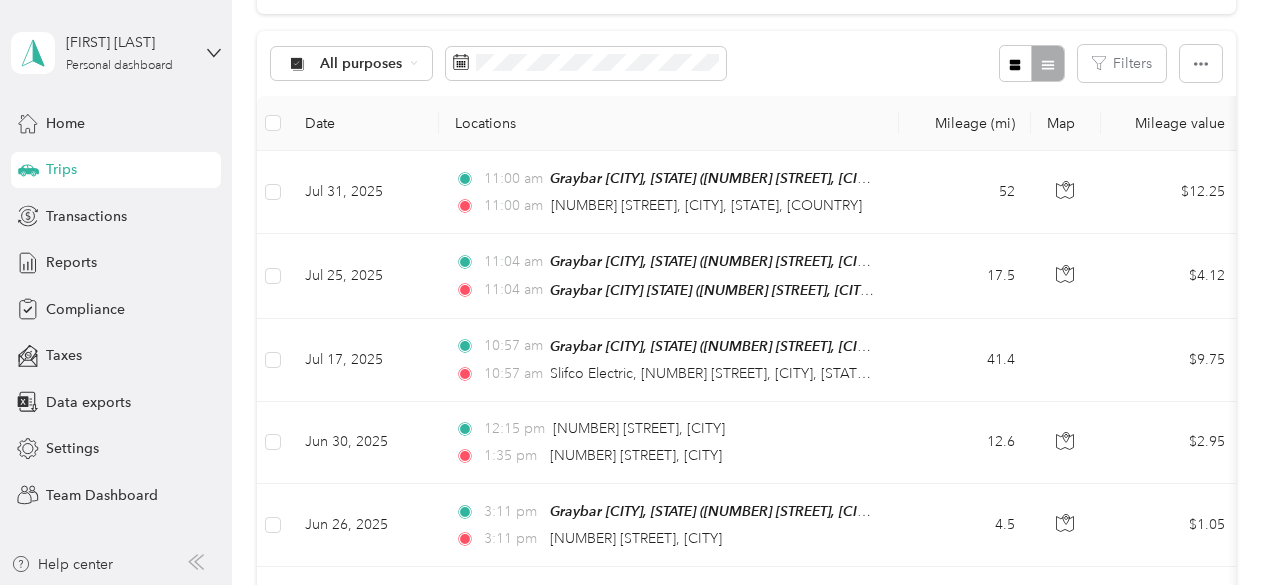 click at bounding box center [1031, 63] 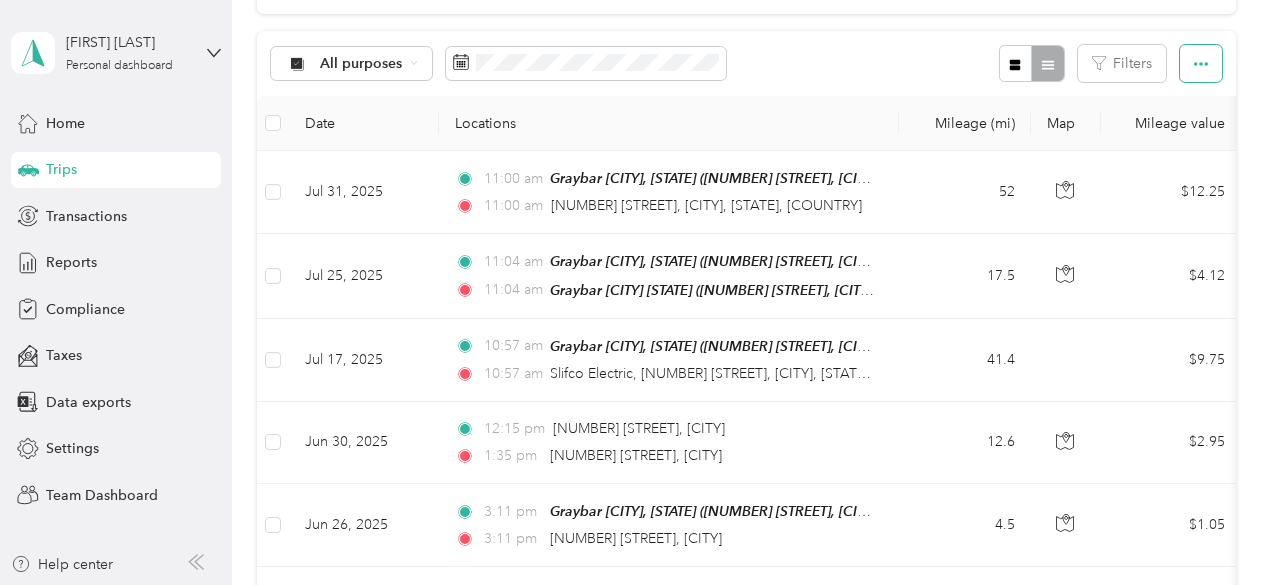 click at bounding box center [1201, 63] 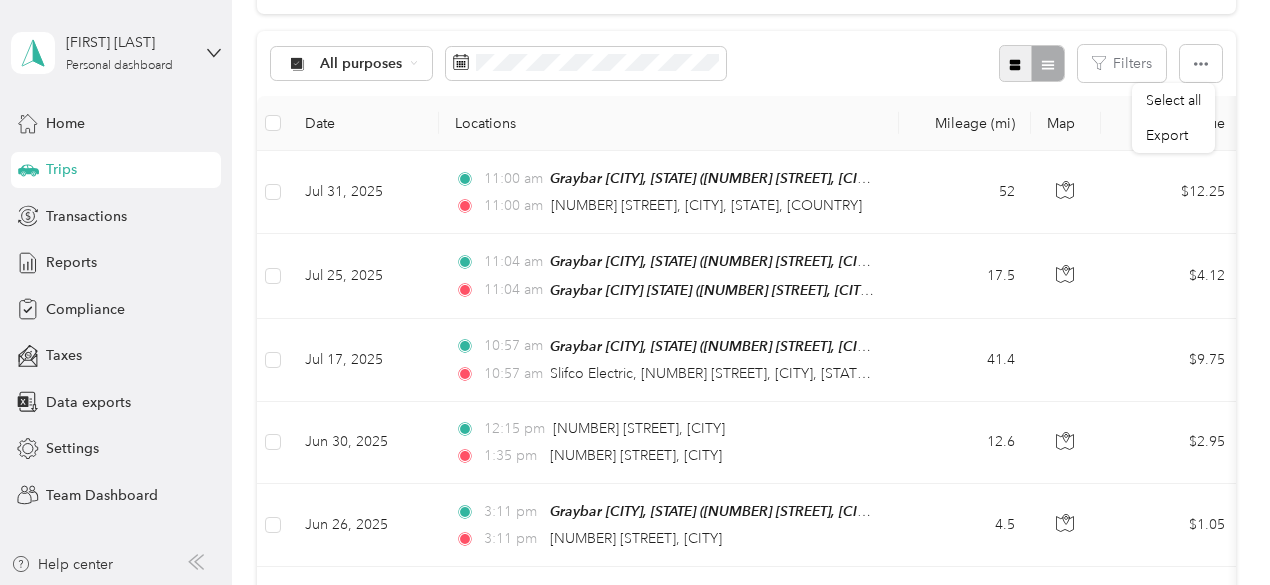 click 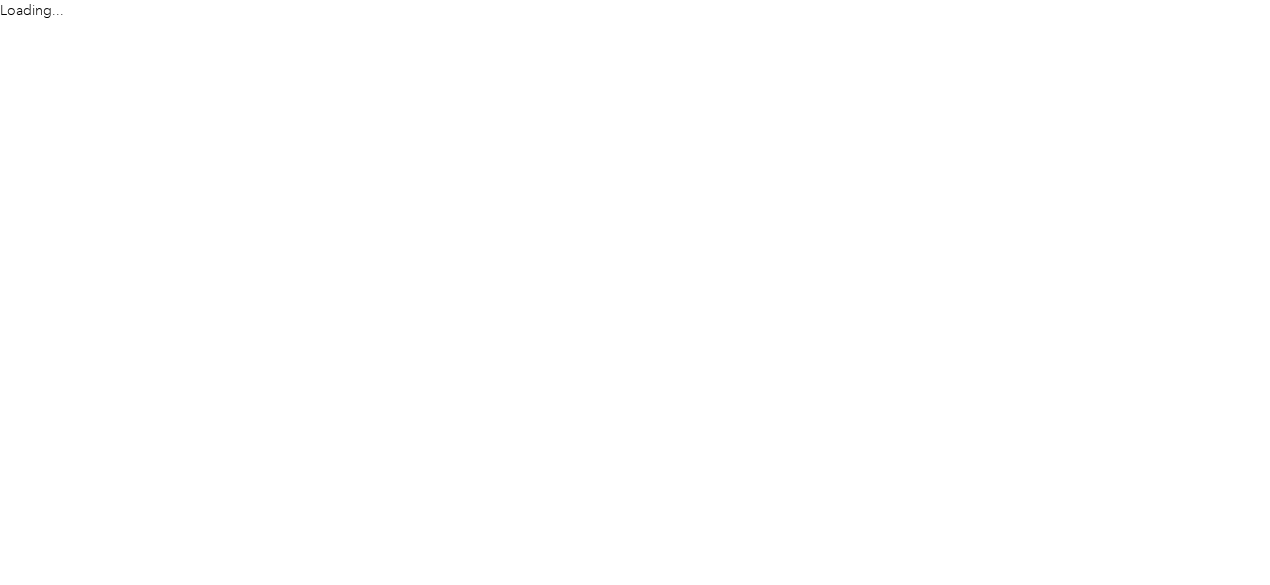 scroll, scrollTop: 0, scrollLeft: 0, axis: both 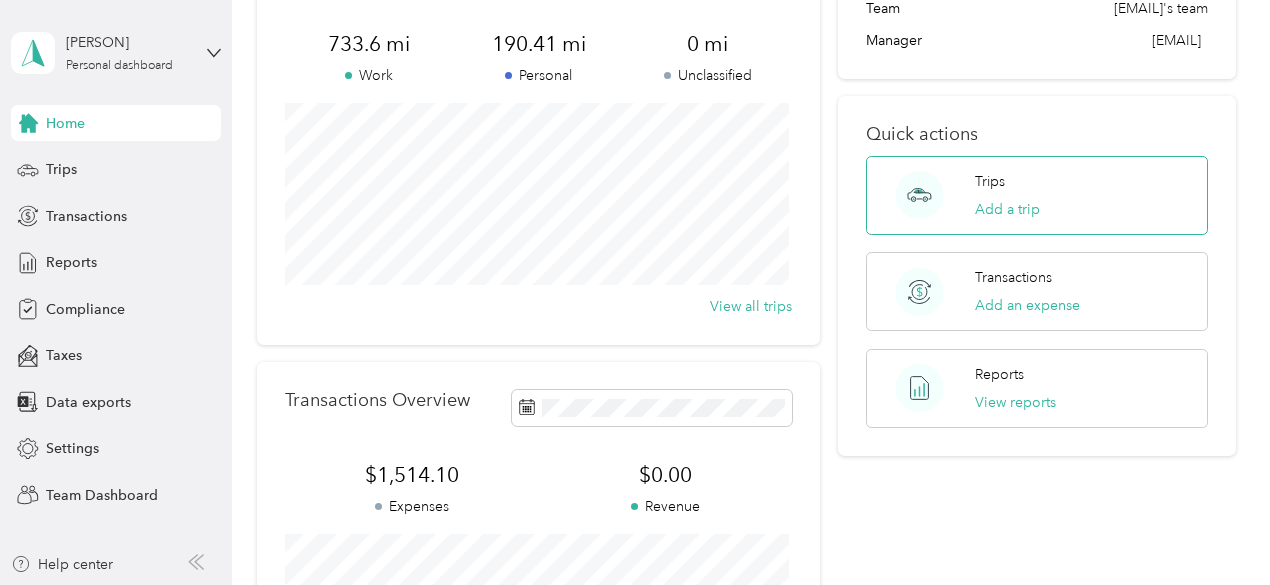 click on "Trips" at bounding box center [990, 181] 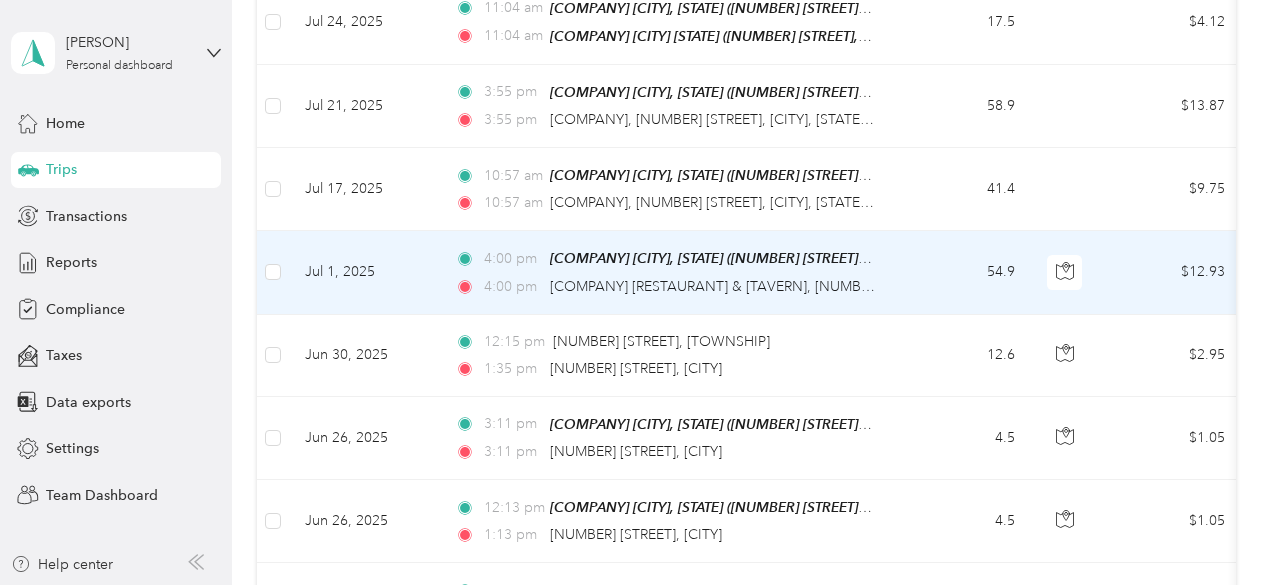 scroll, scrollTop: 524, scrollLeft: 0, axis: vertical 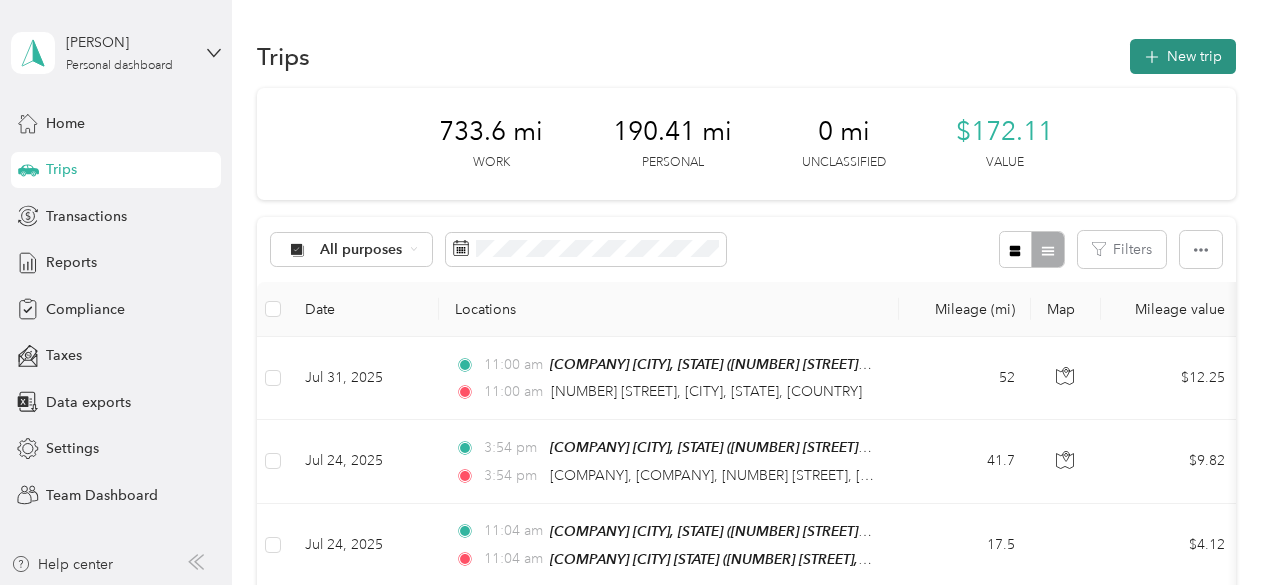 click on "New trip" at bounding box center (1183, 56) 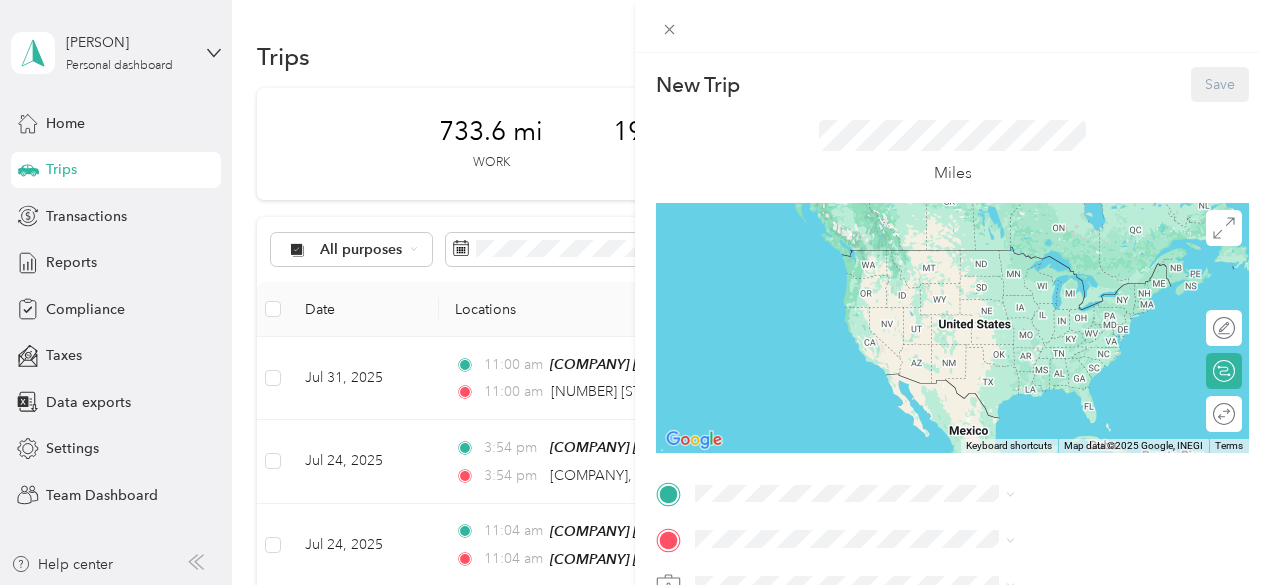 click on "New Trip Save This trip cannot be edited because it is either under review, approved, or paid. Contact your Team Manager to edit it. Miles ← Move left → Move right ↑ Move up ↓ Move down + Zoom in - Zoom out Home Jump left by 75% End Jump right by 75% Page Up Jump up by 75% Page Down Jump down by 75% Keyboard shortcuts Map Data Map data ©2025 Google, INEGI Map data ©2025 Google, INEGI 1000 km  Click to toggle between metric and imperial units Terms Report a map error Edit route Calculate route Round trip TO Add photo" at bounding box center (635, 292) 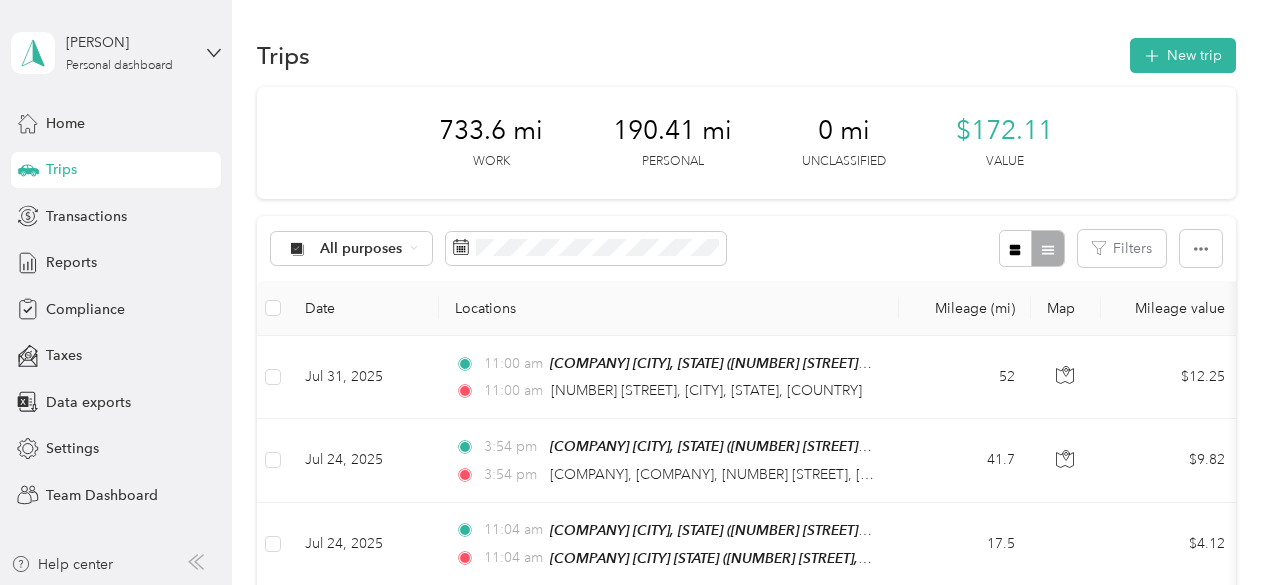 scroll, scrollTop: 2, scrollLeft: 0, axis: vertical 